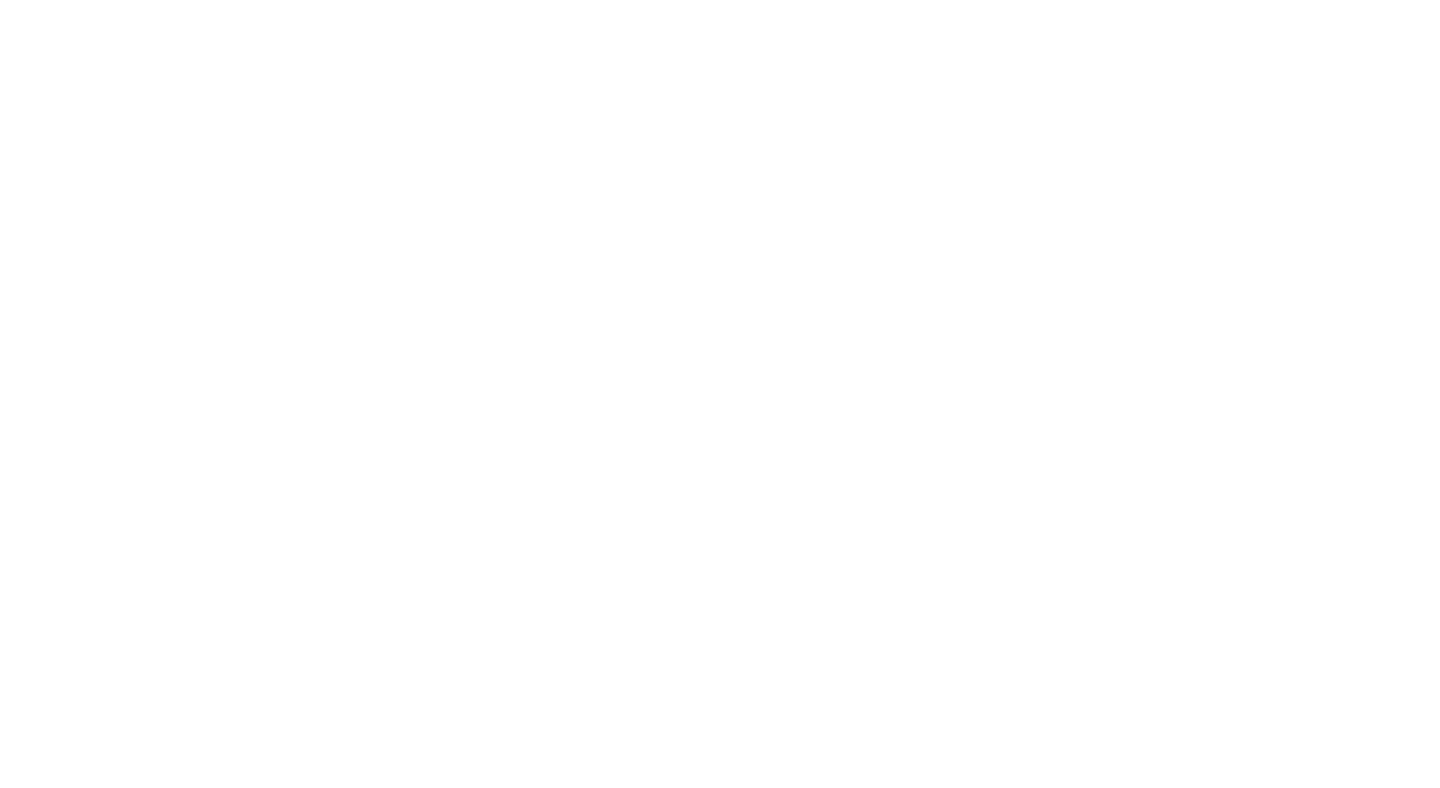 scroll, scrollTop: 0, scrollLeft: 0, axis: both 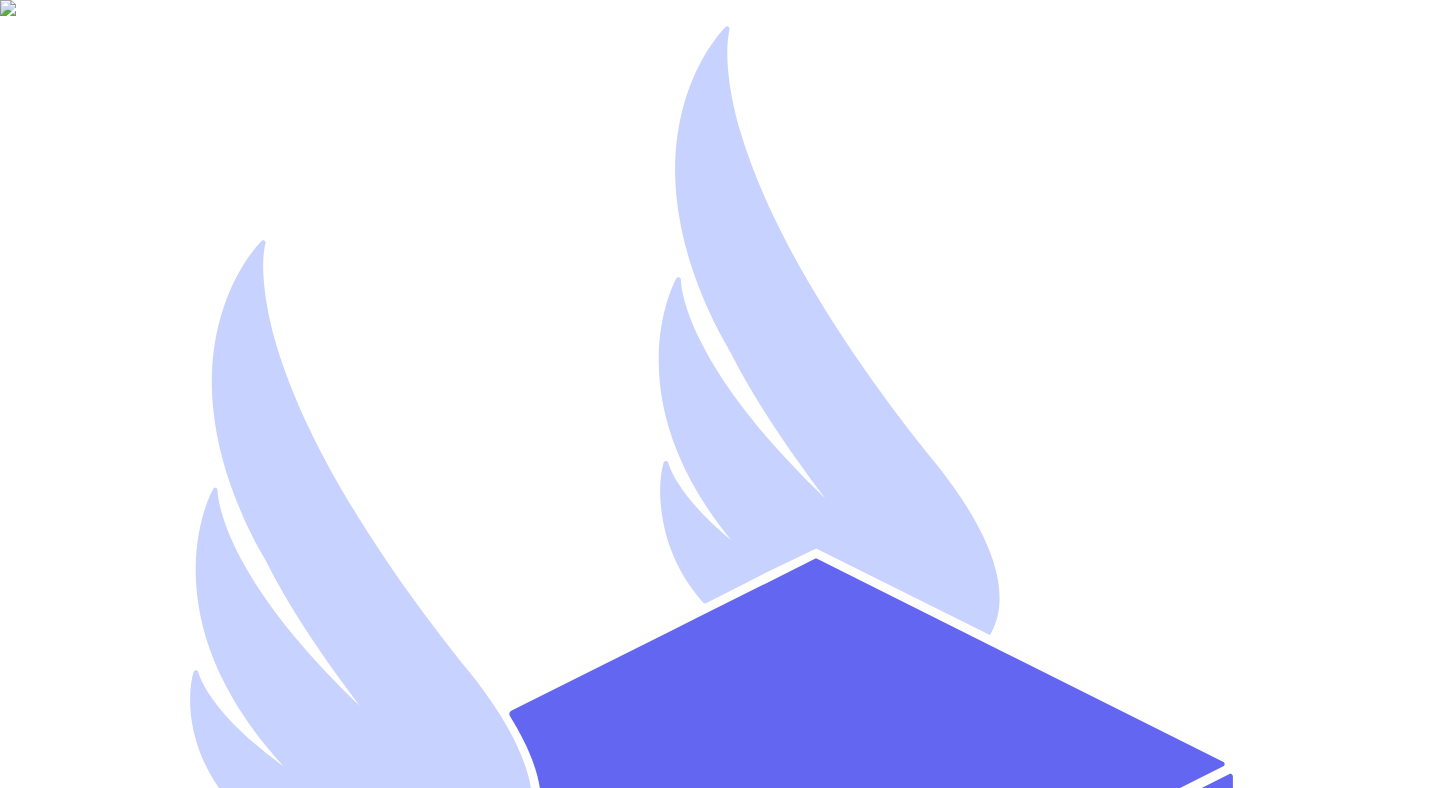 type on "mutahhar.ahmad+dev4@thryftship.com" 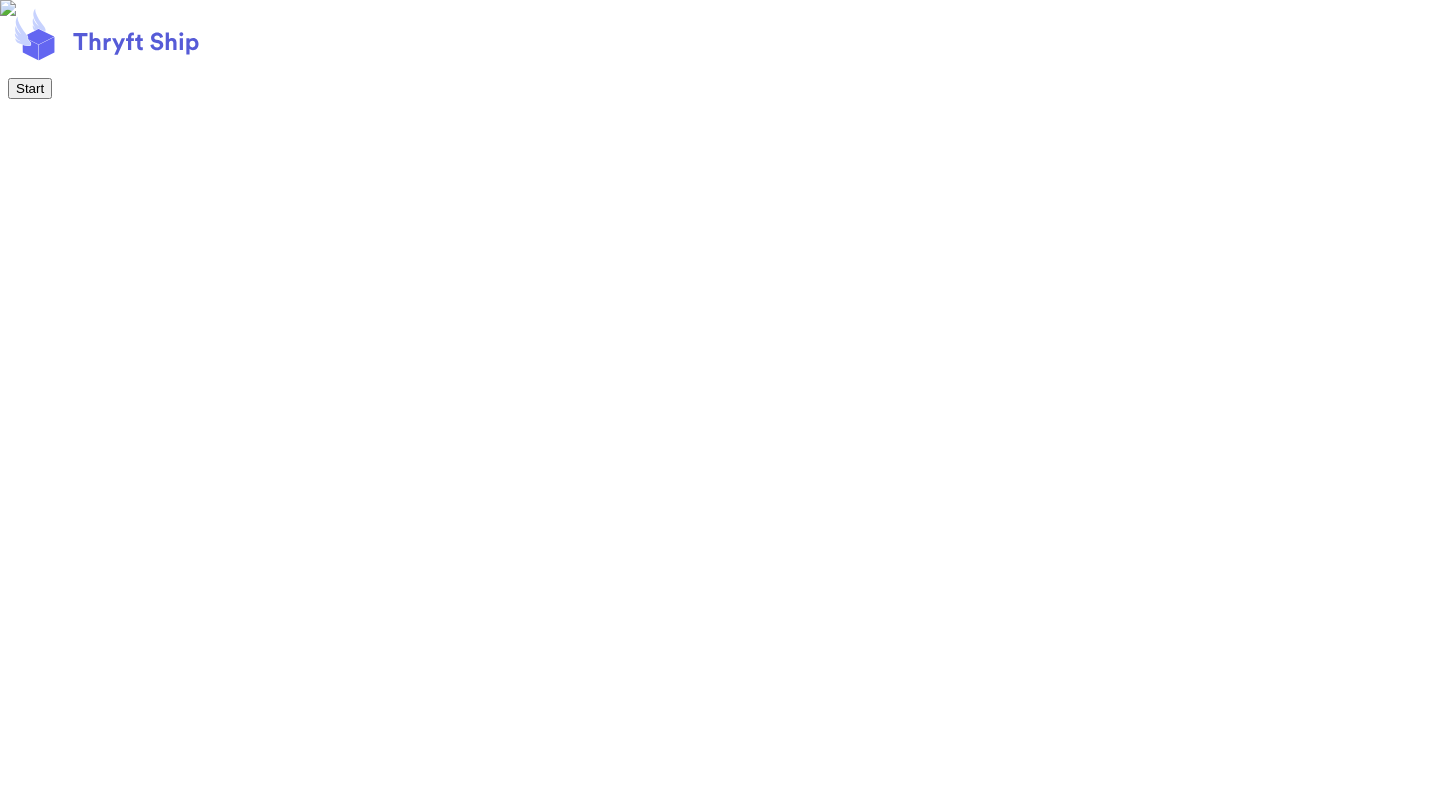 scroll, scrollTop: 0, scrollLeft: 0, axis: both 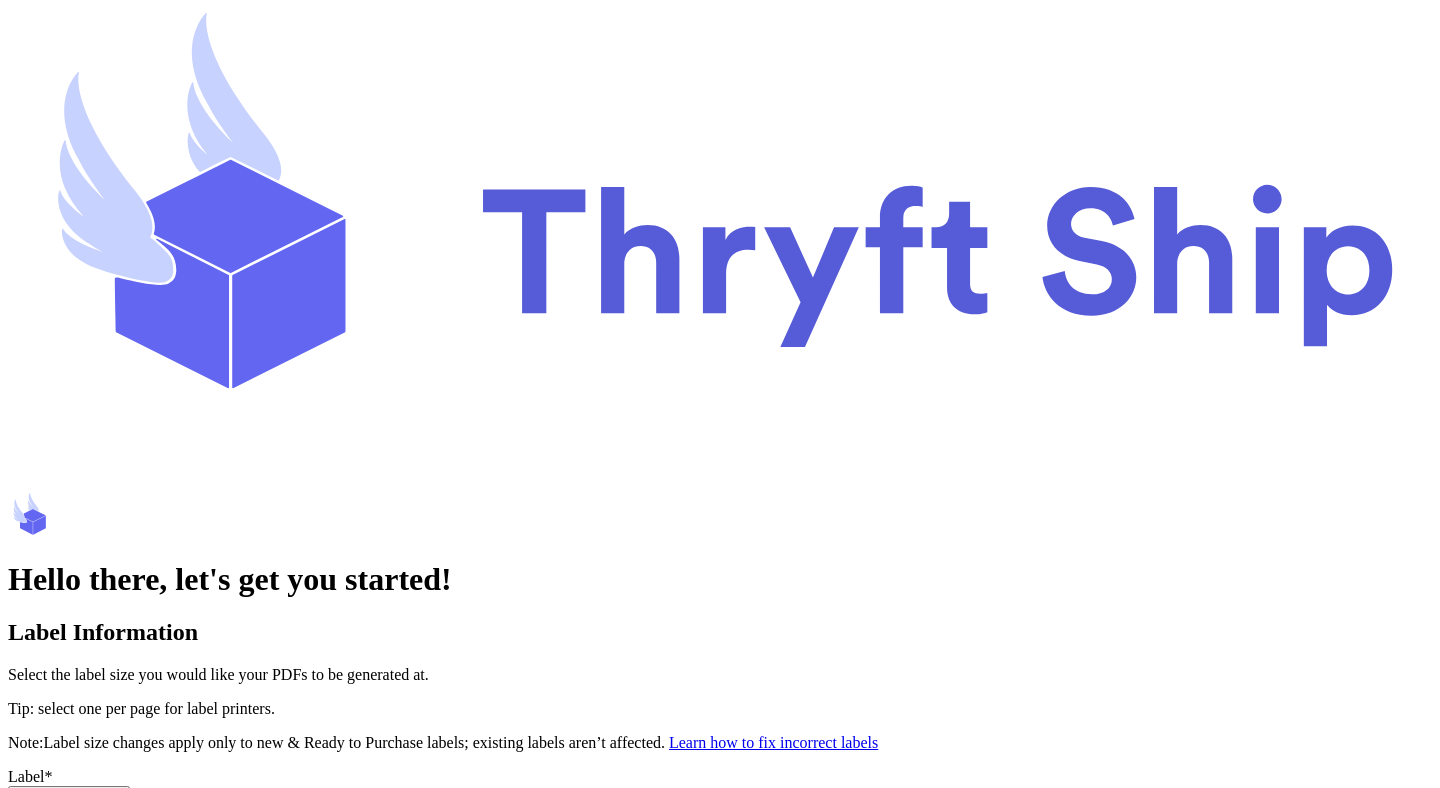 click on "Select an option" at bounding box center [64, 796] 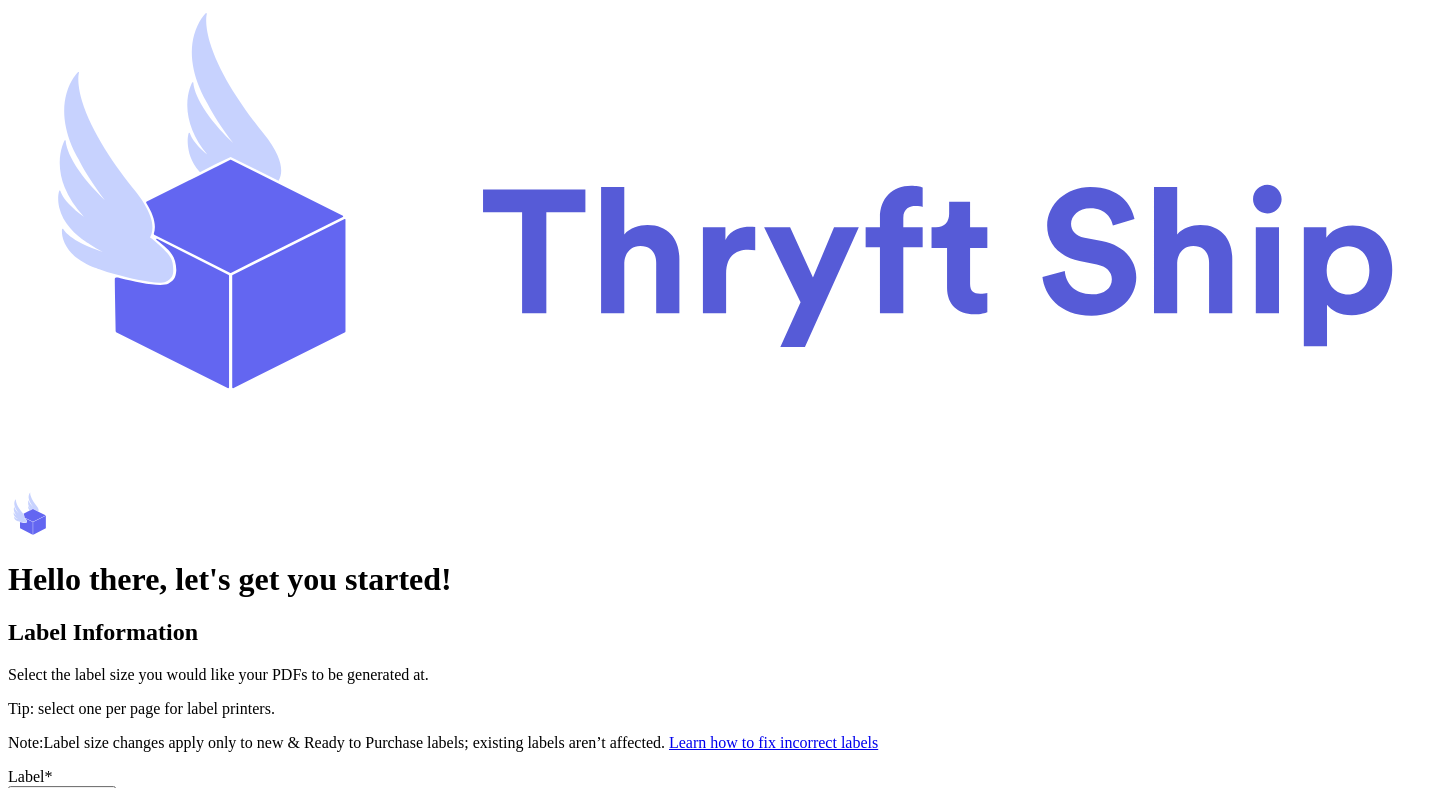 scroll, scrollTop: 651, scrollLeft: 0, axis: vertical 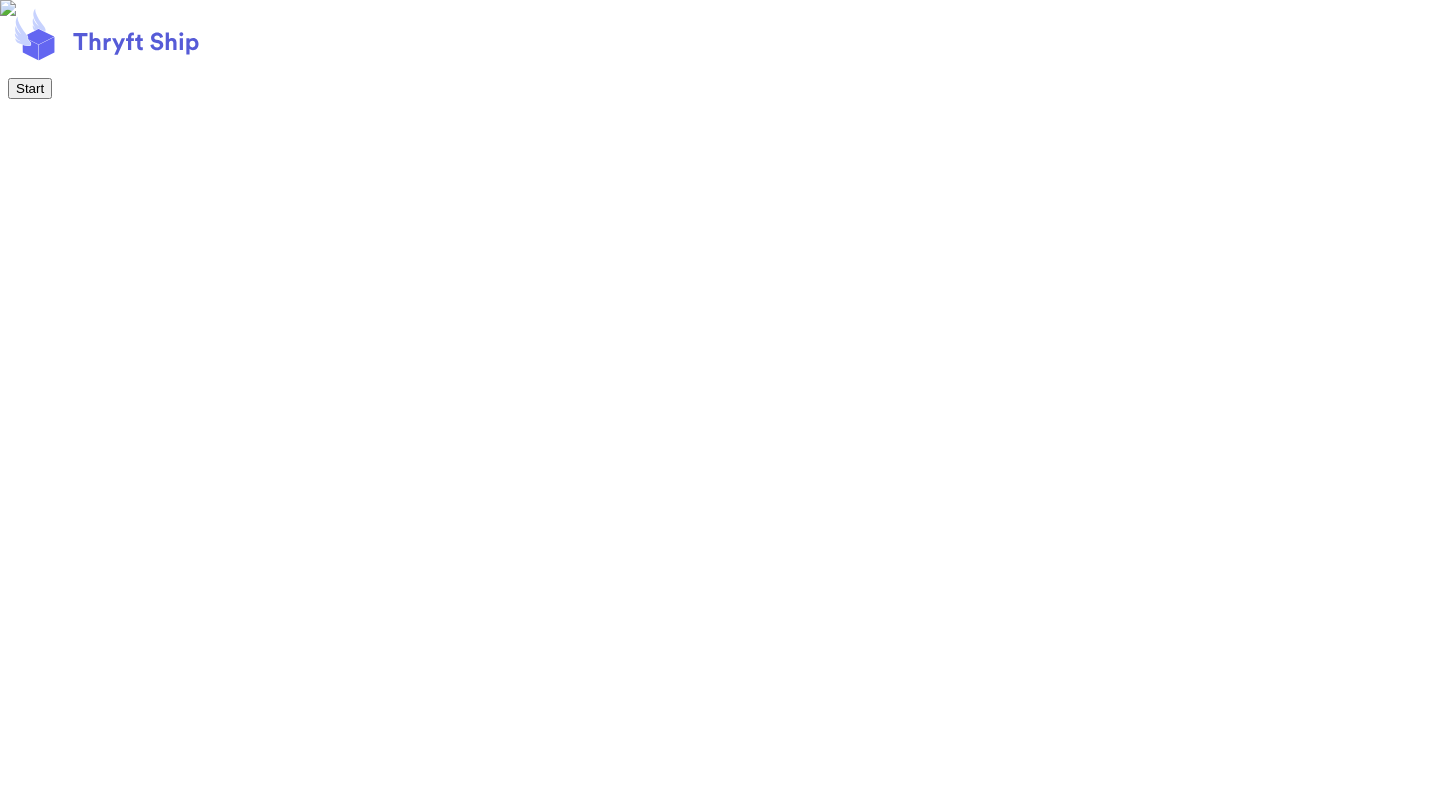 click on "Start" at bounding box center (30, 88) 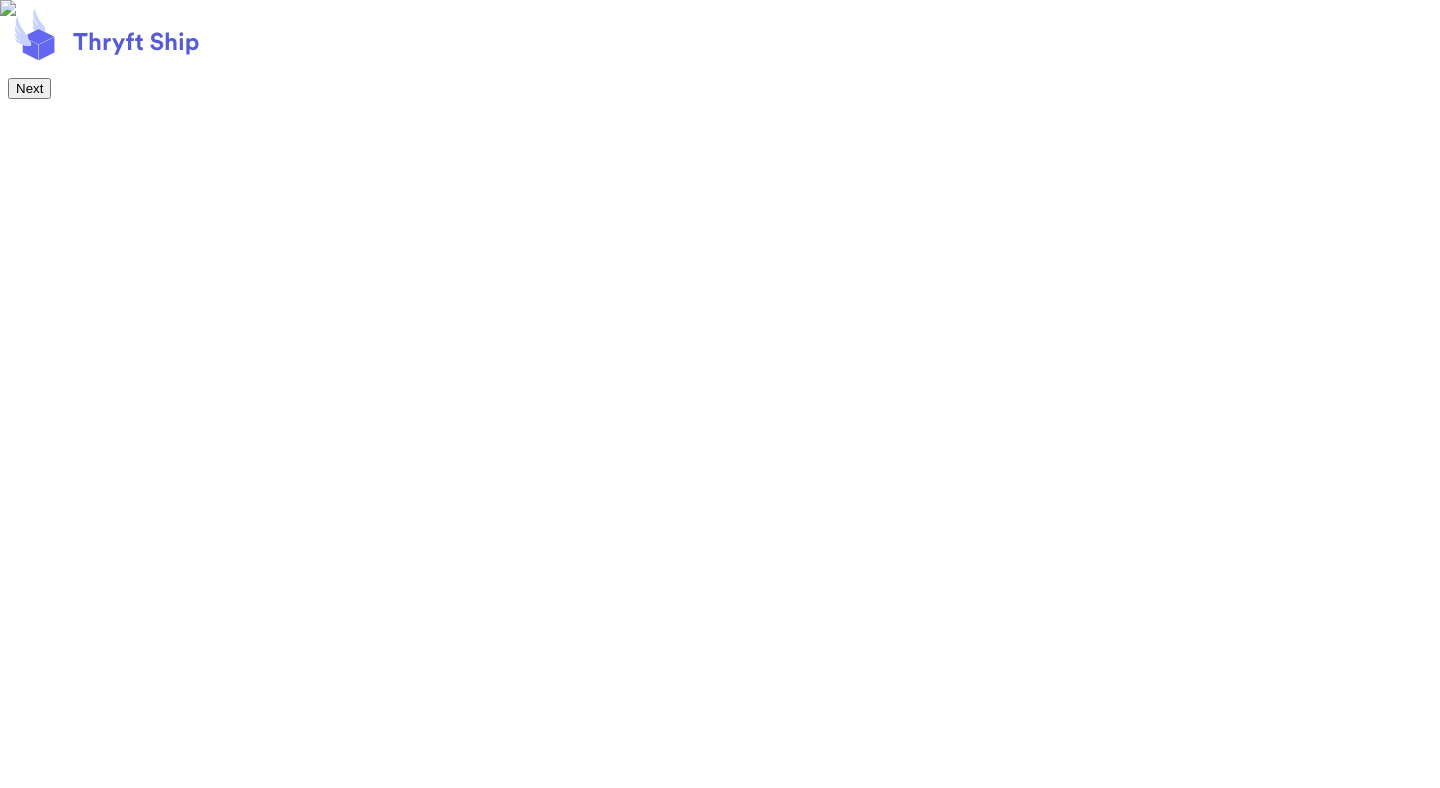 click on "Next" at bounding box center (29, 88) 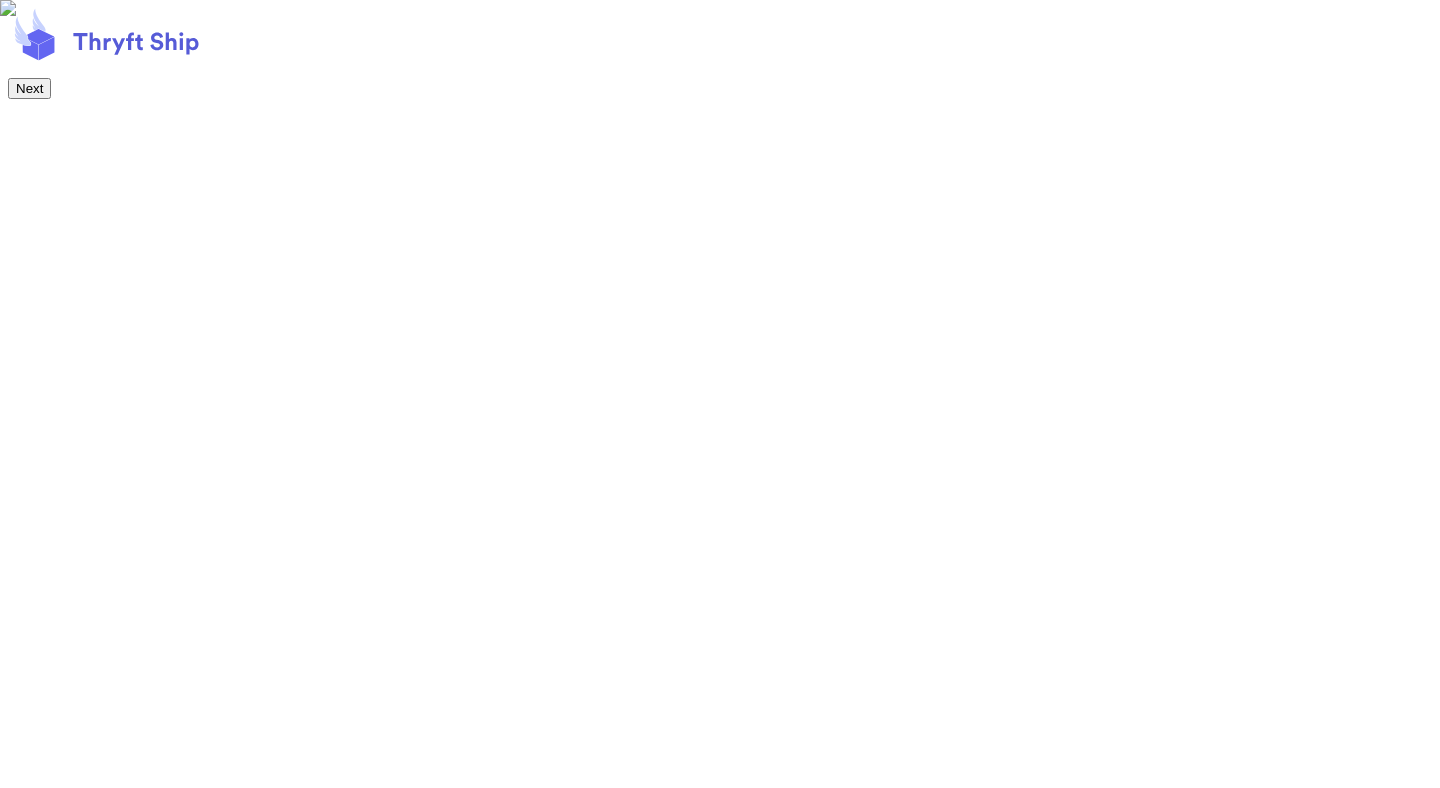 click on "Next" at bounding box center (29, 88) 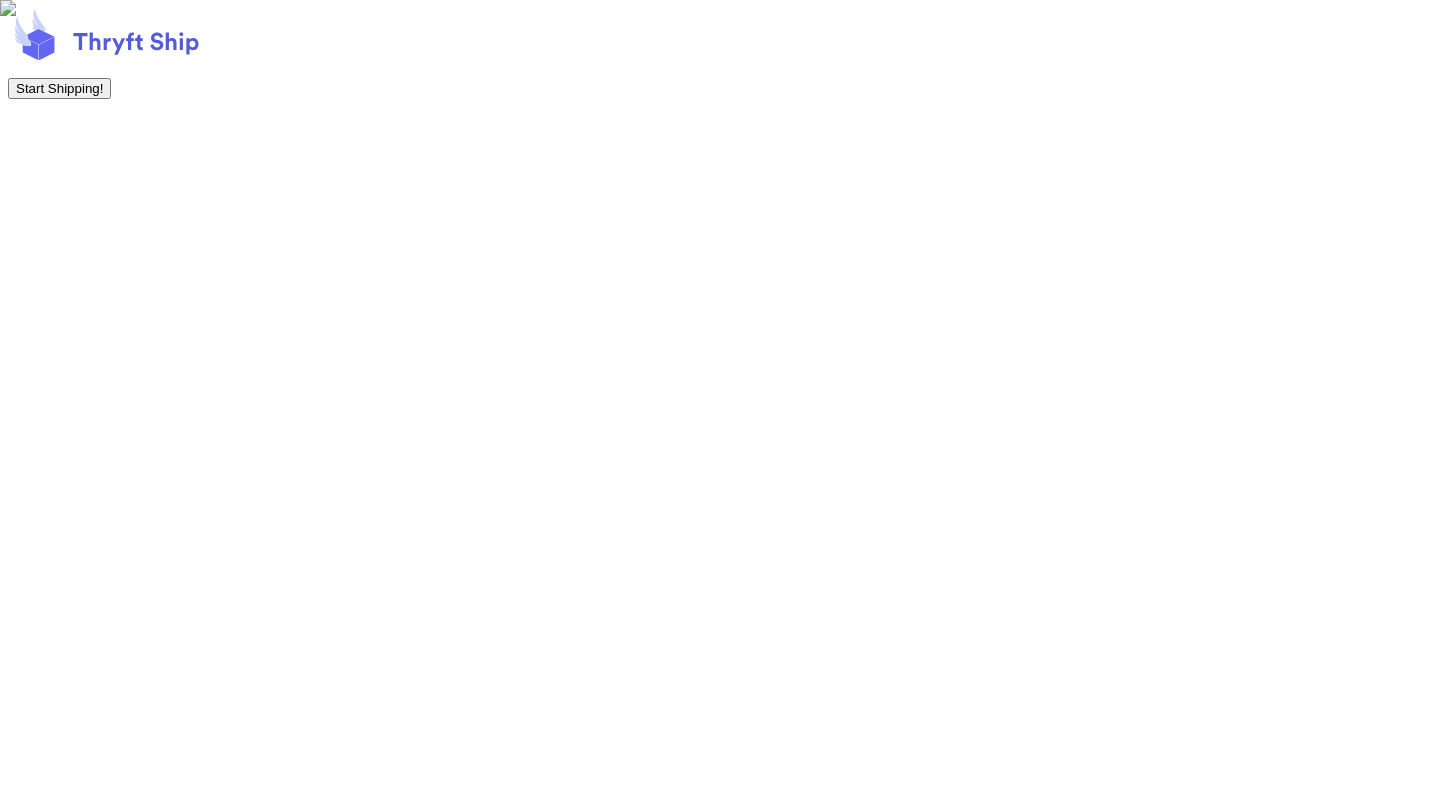 click on "Start Shipping!" at bounding box center (59, 88) 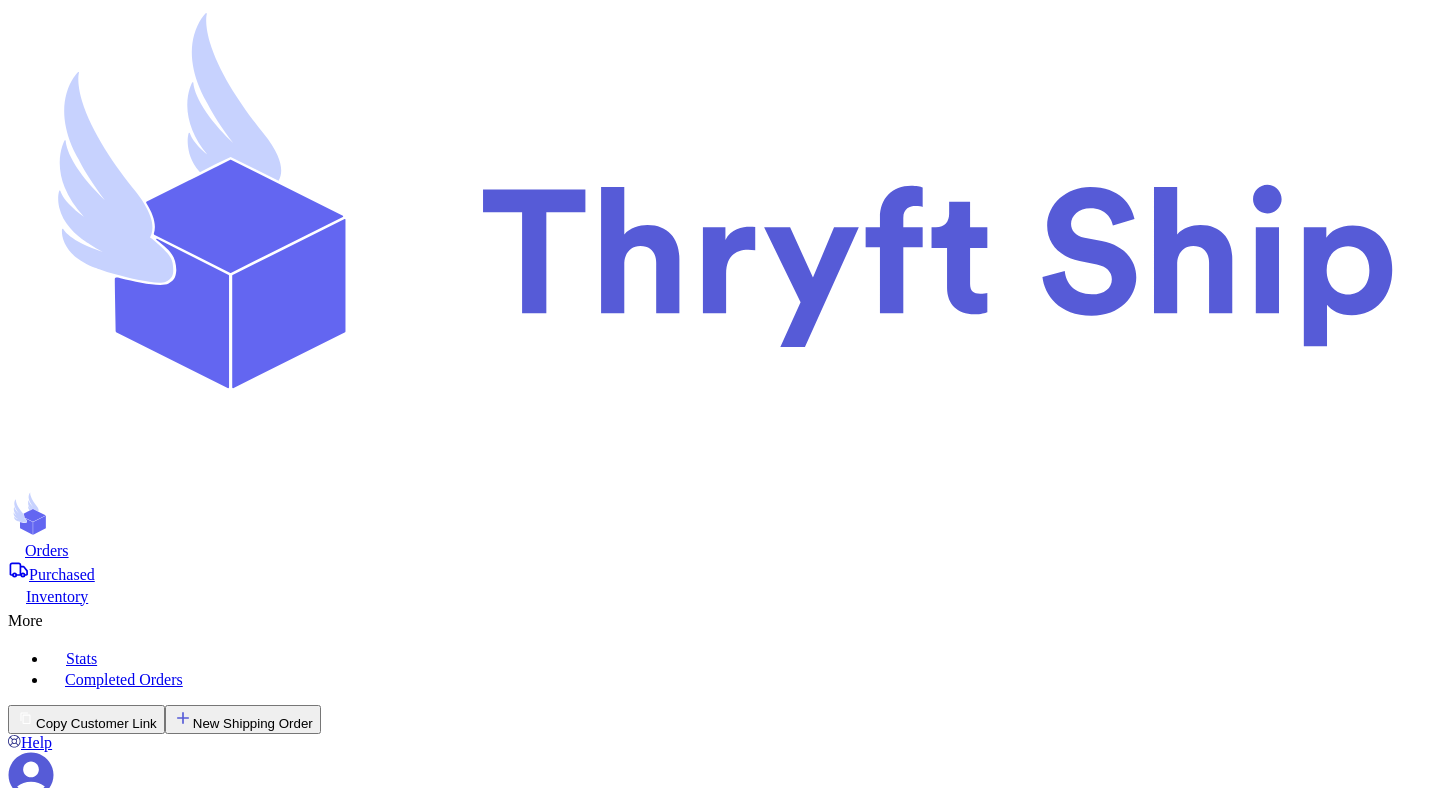 scroll, scrollTop: 0, scrollLeft: 0, axis: both 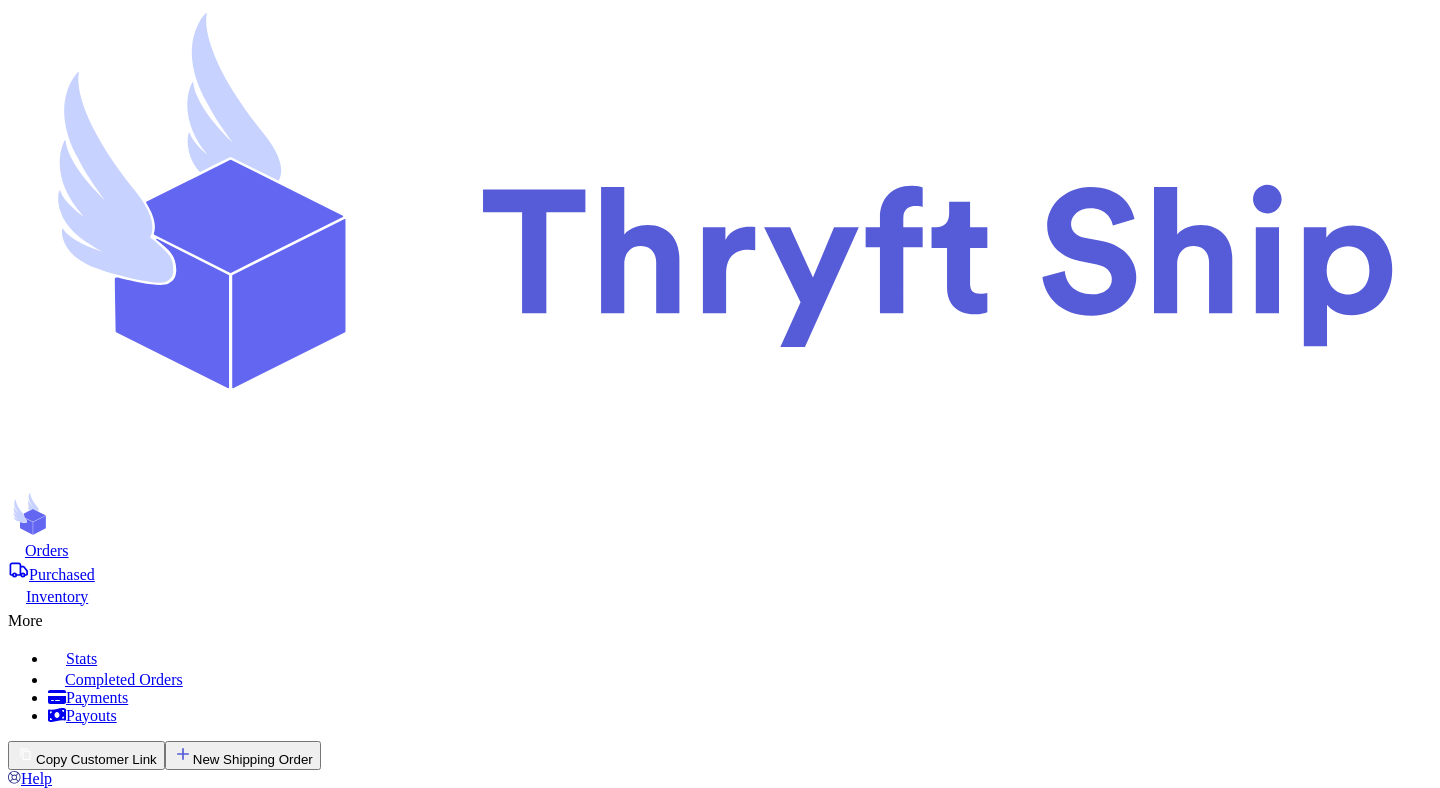 click 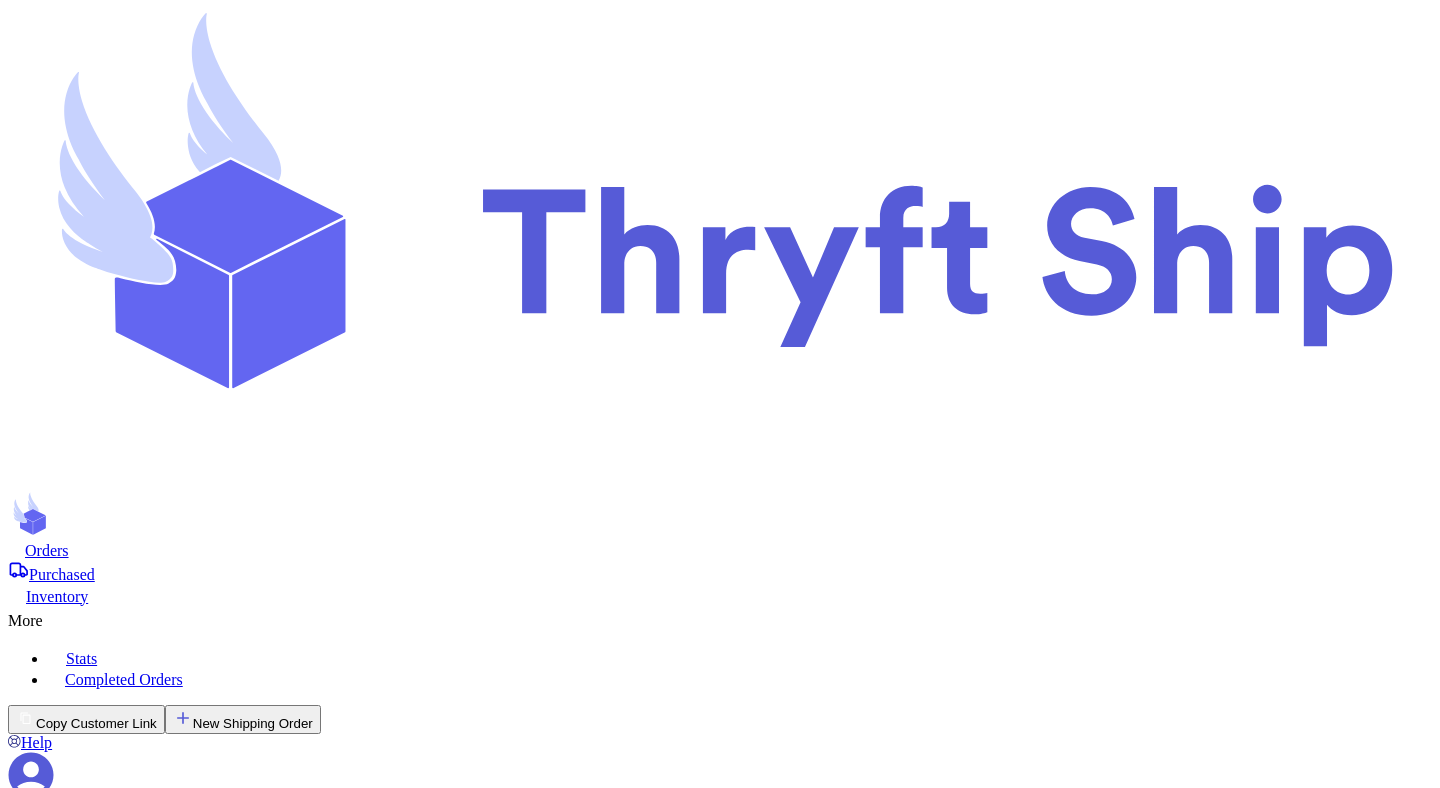 scroll, scrollTop: 0, scrollLeft: 0, axis: both 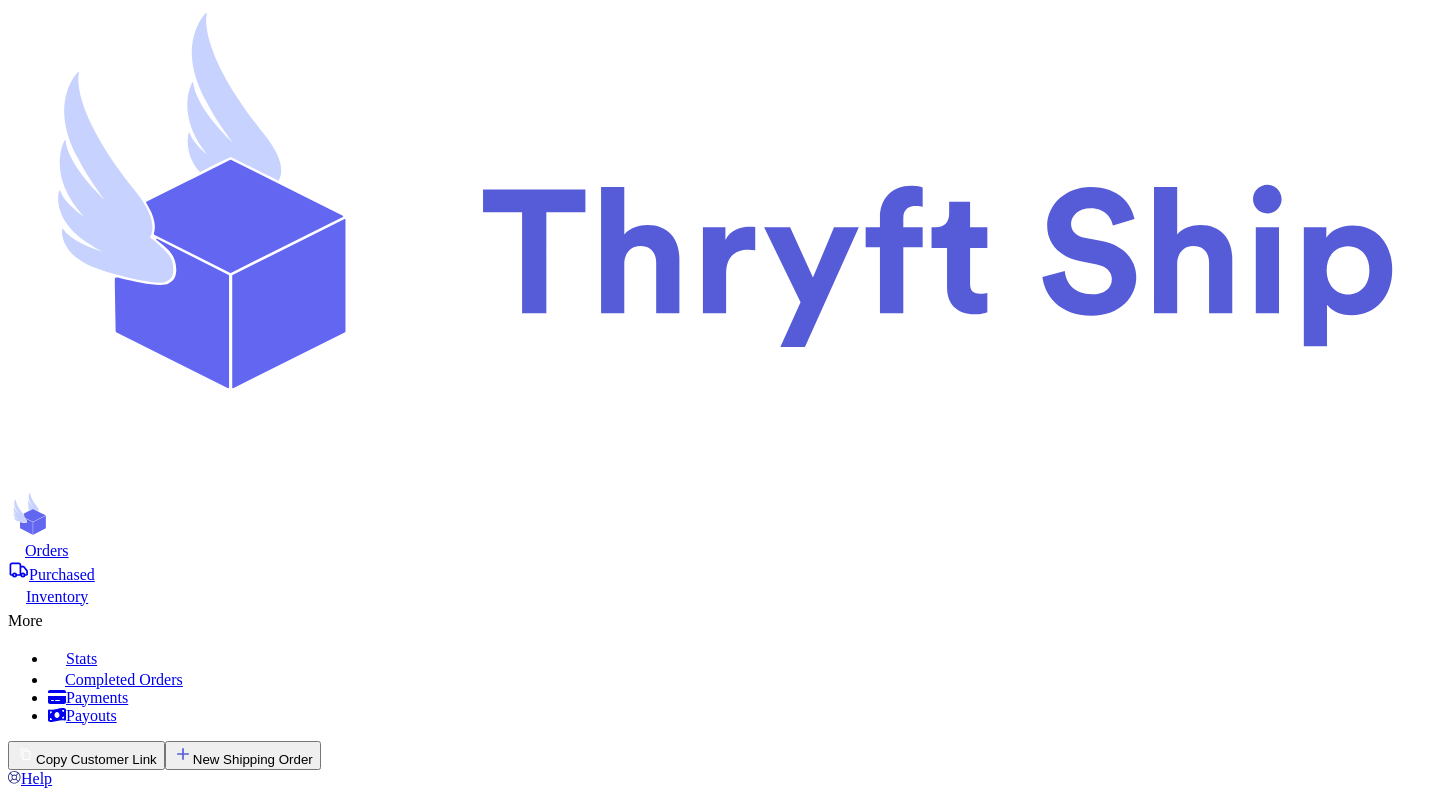 click on "More" at bounding box center (720, 618) 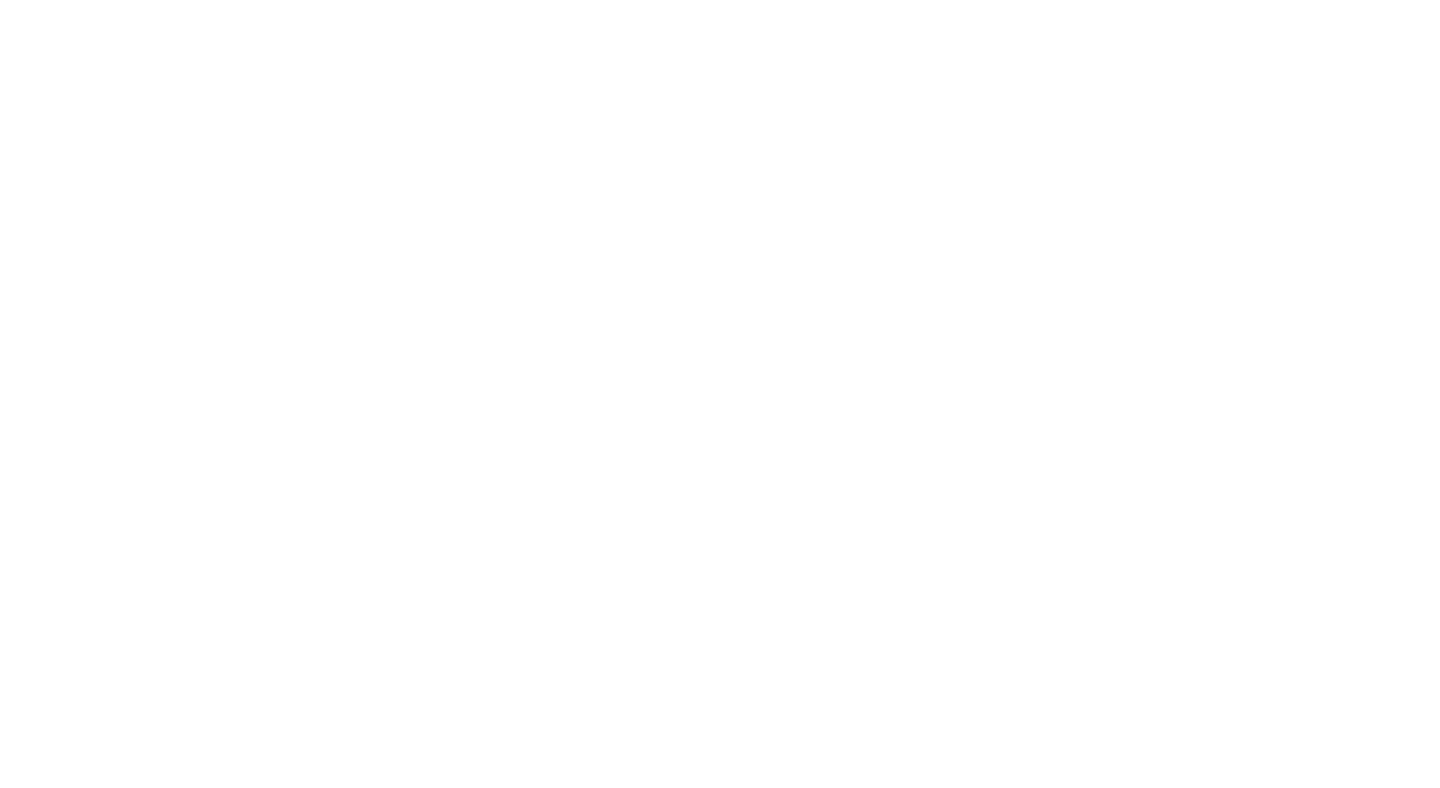 scroll, scrollTop: 0, scrollLeft: 0, axis: both 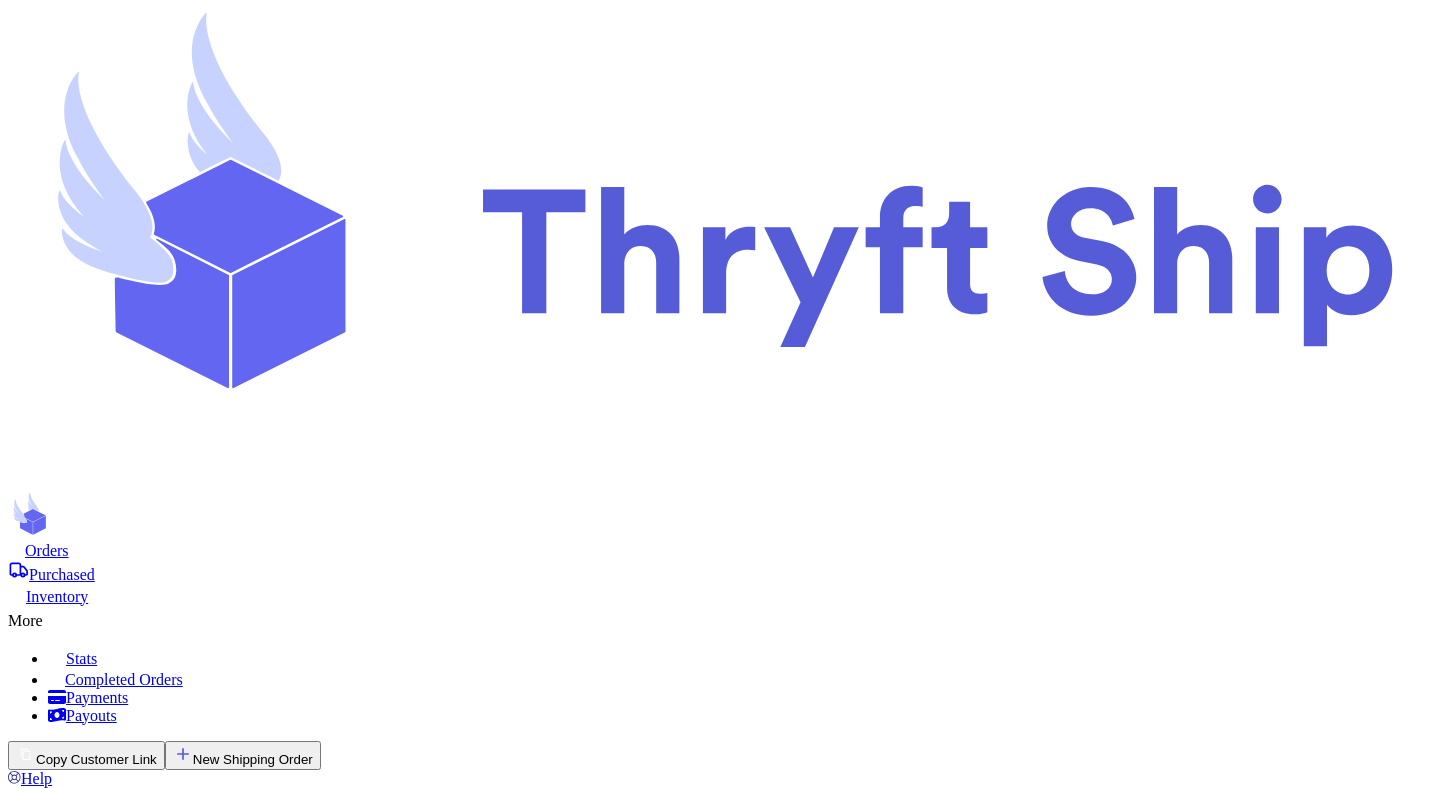 click on "Orders Purchased Inventory More Stats Completed Orders Payments  Payouts" at bounding box center (720, 632) 